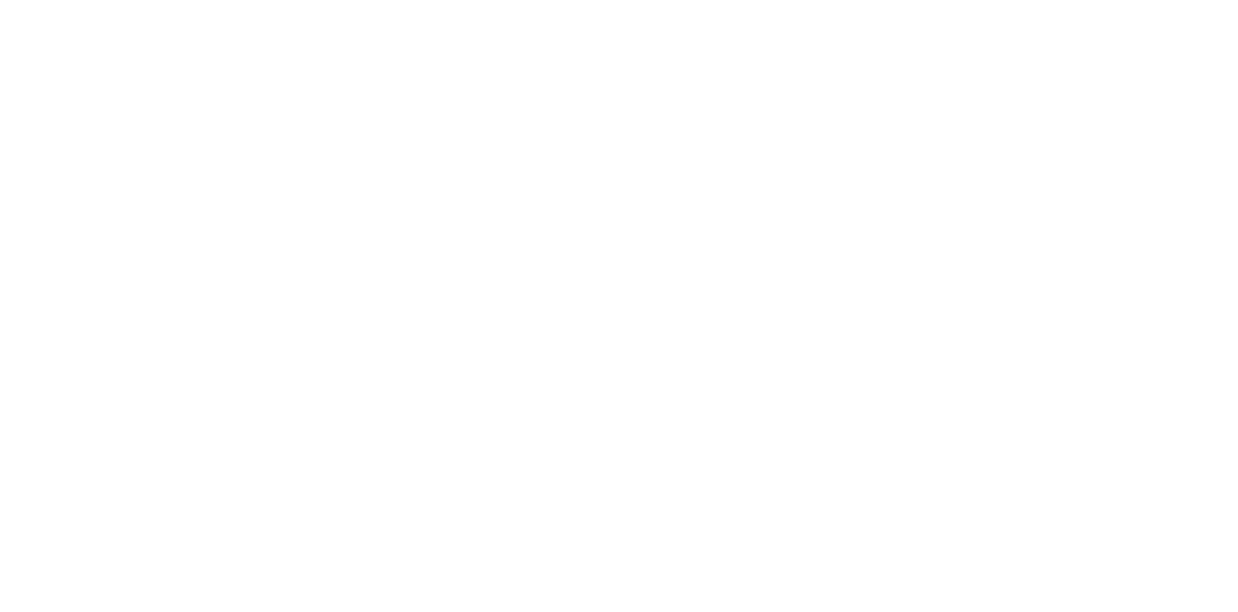scroll, scrollTop: 0, scrollLeft: 0, axis: both 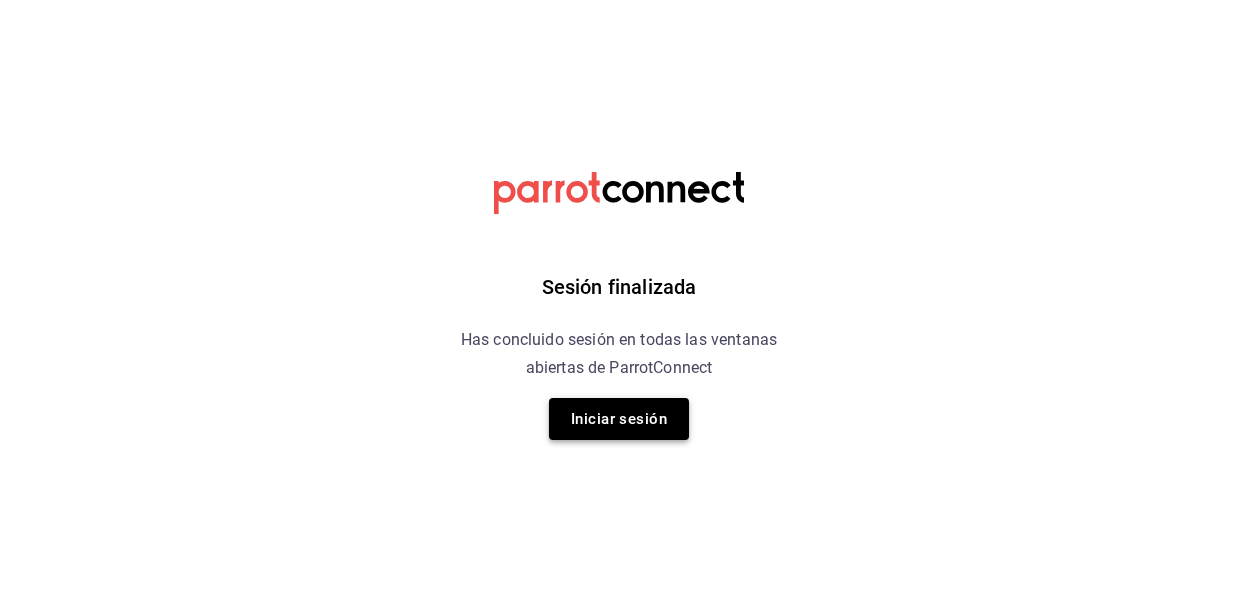 click on "Iniciar sesión" at bounding box center (619, 419) 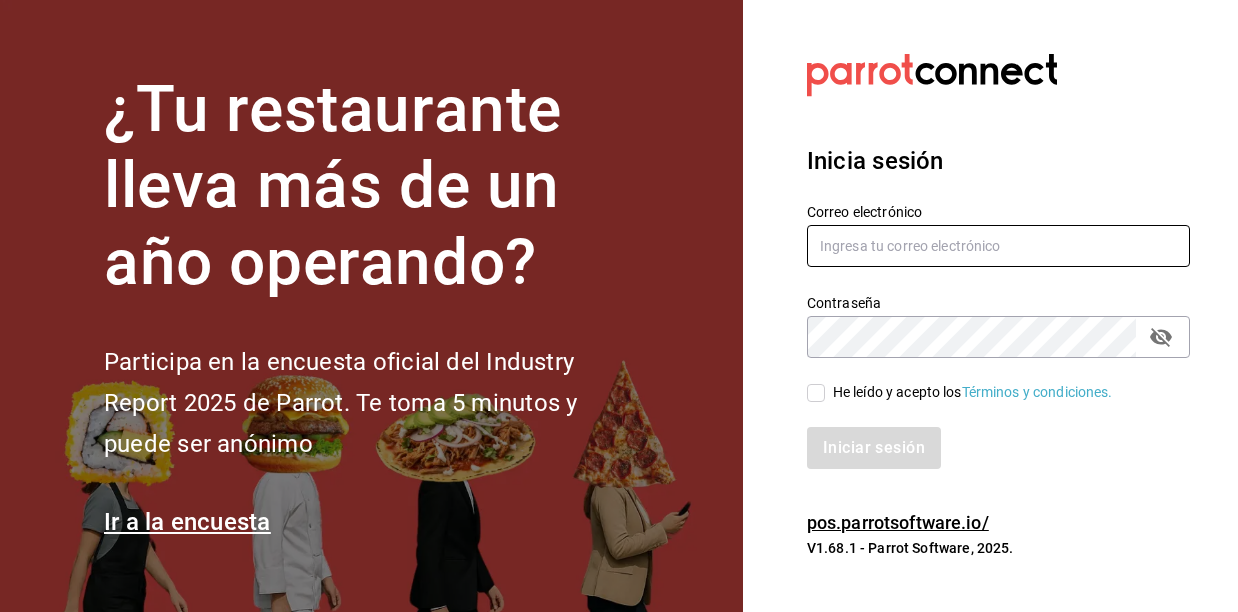 type on "[EMAIL]" 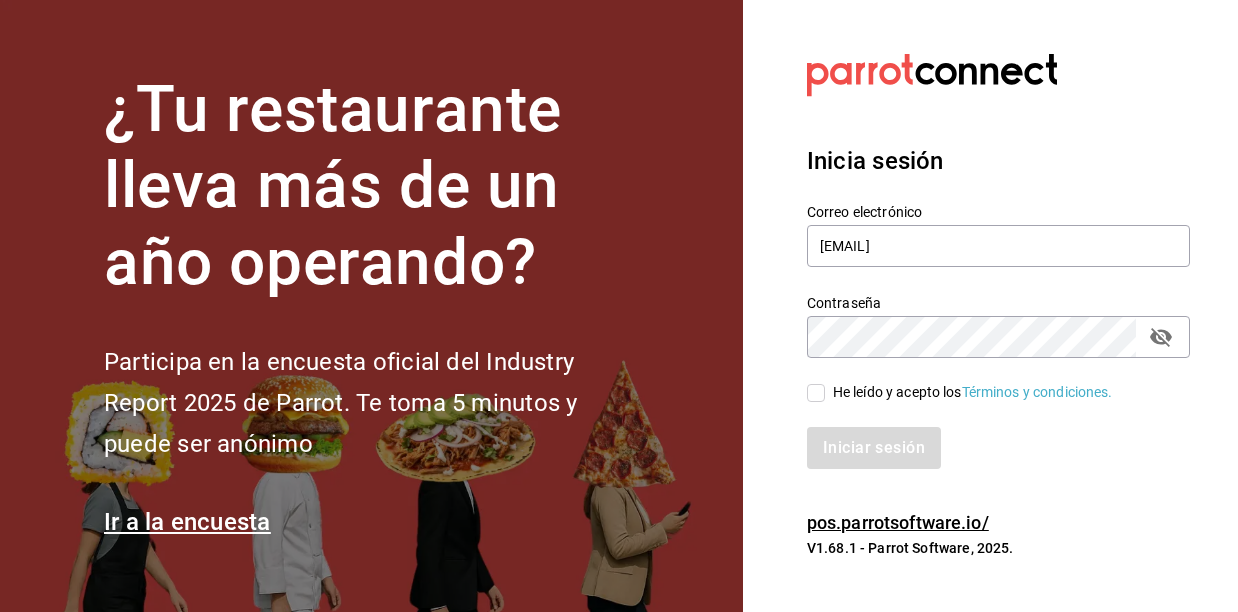 click on "He leído y acepto los  Términos y condiciones." at bounding box center (816, 393) 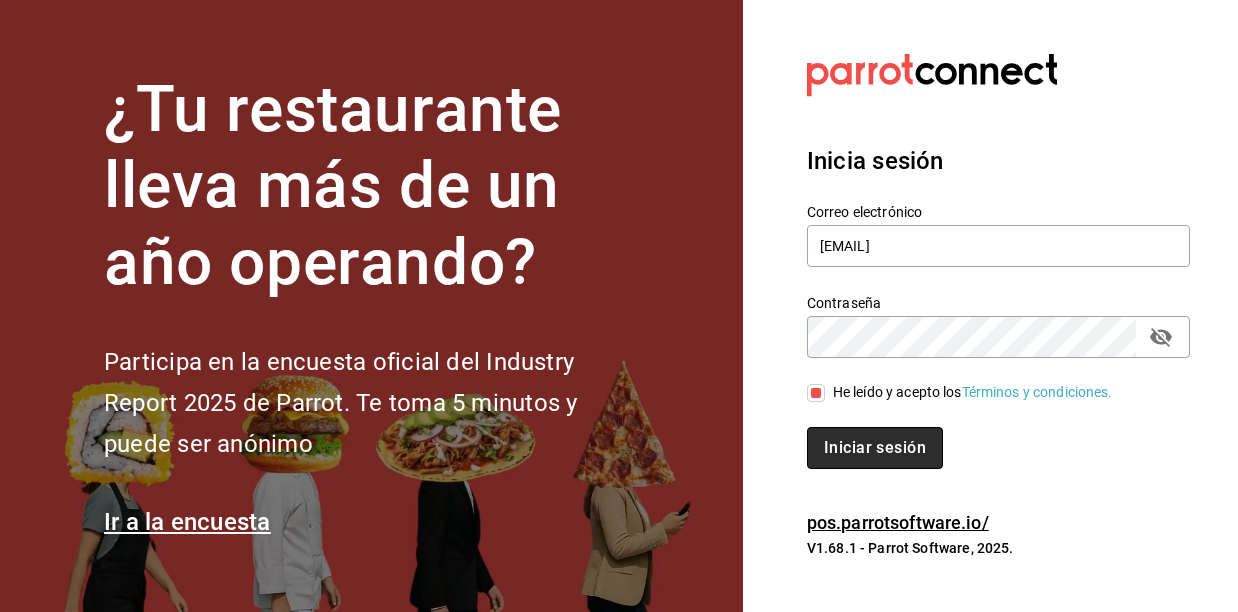 click on "Iniciar sesión" at bounding box center (875, 448) 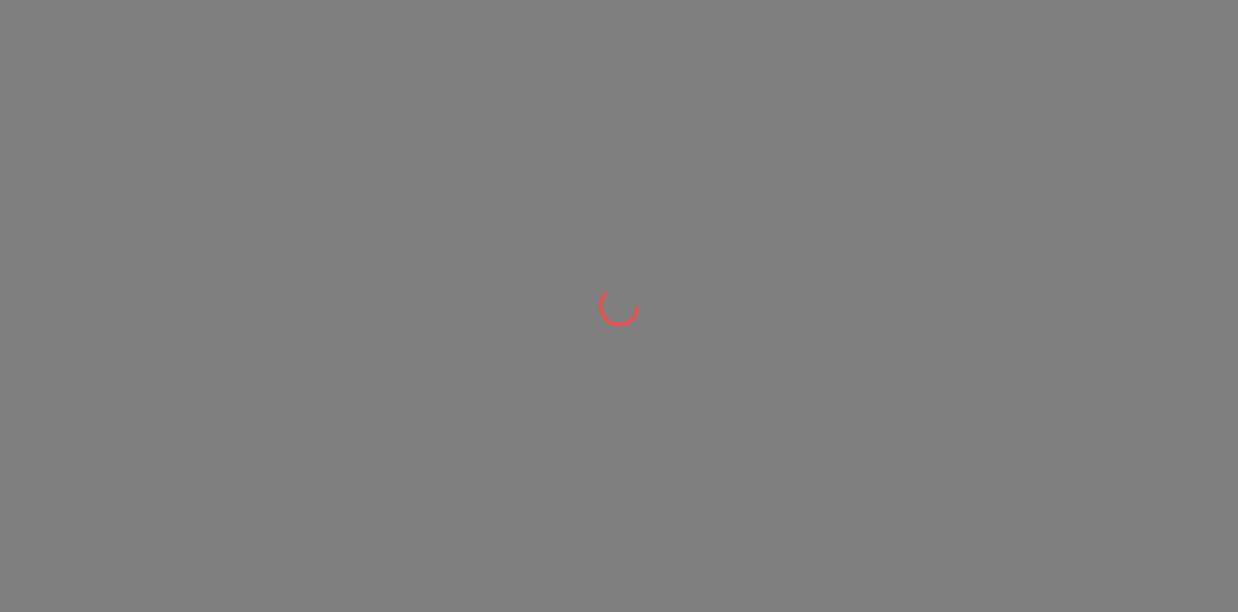 scroll, scrollTop: 0, scrollLeft: 0, axis: both 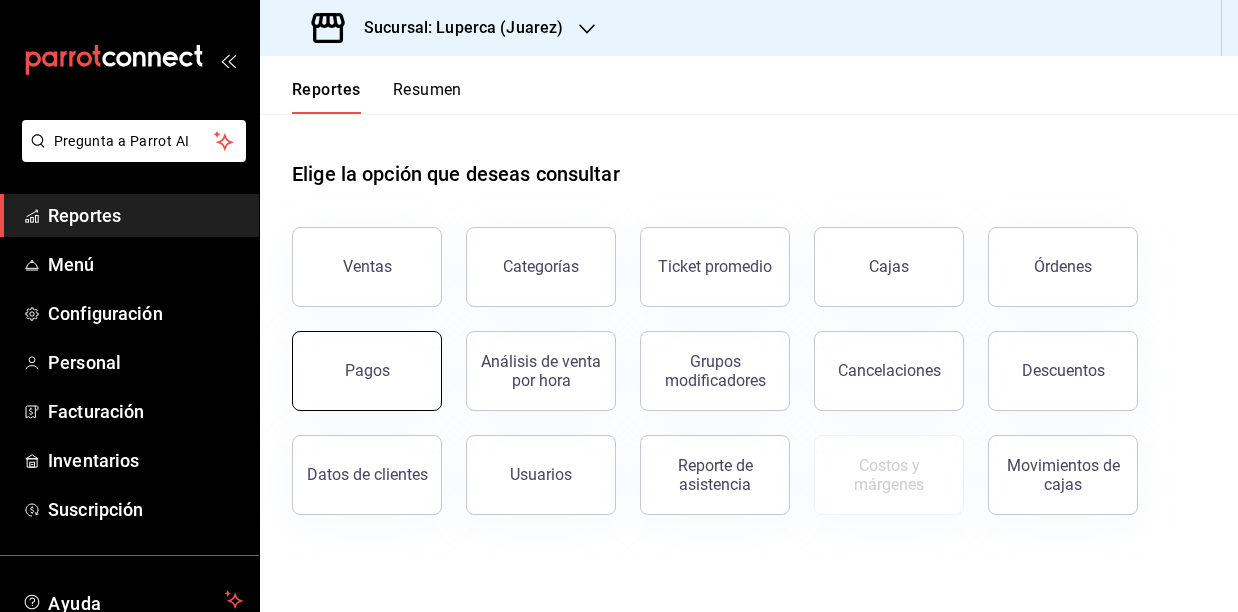 click on "Pagos" at bounding box center (367, 371) 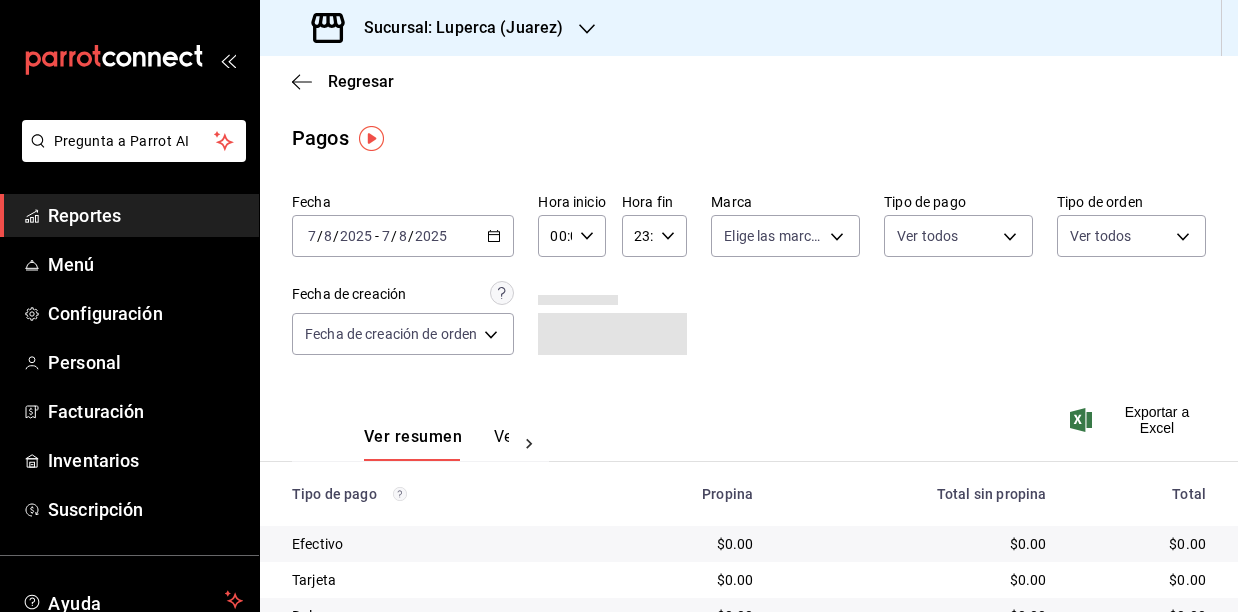 click 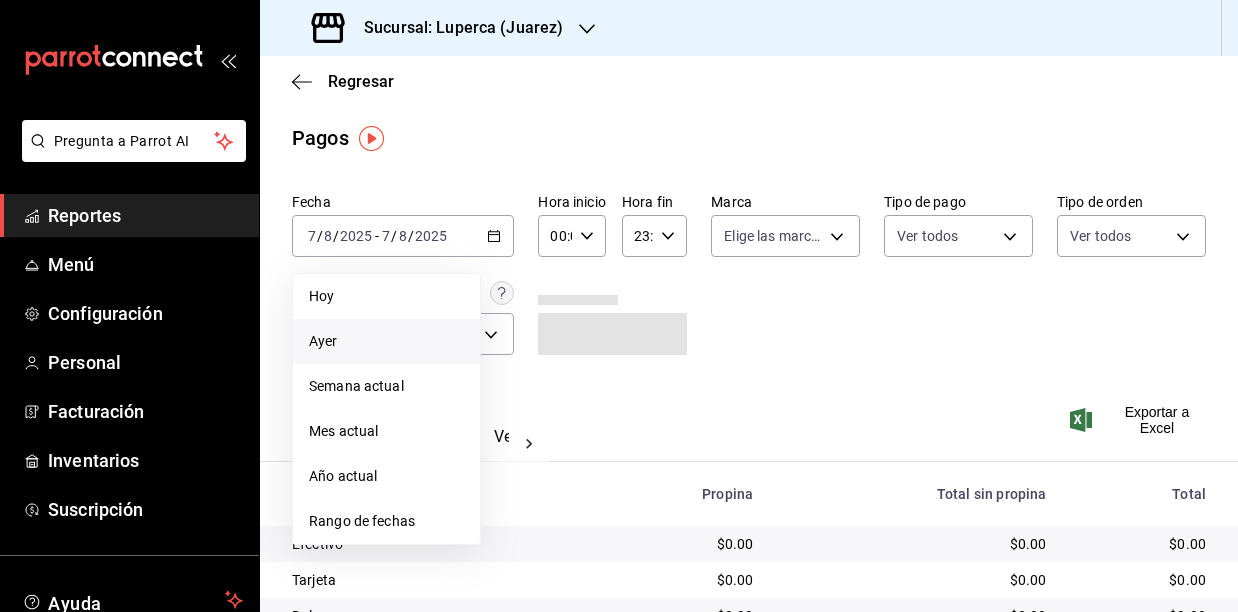 click on "Ayer" at bounding box center (386, 341) 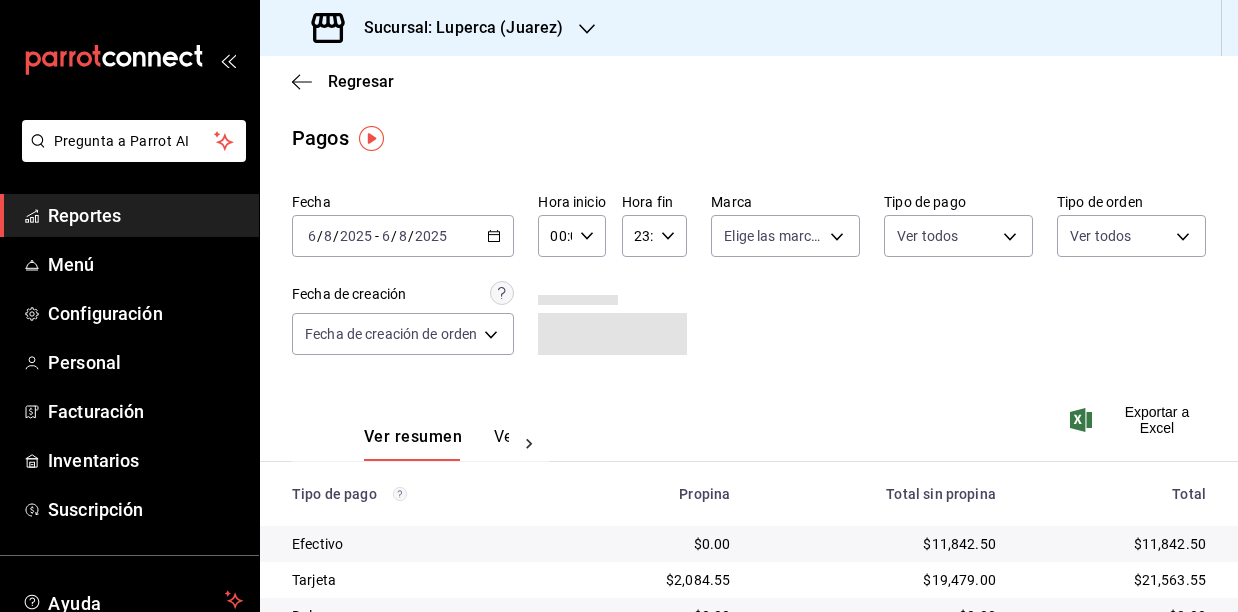 click on "Sucursal: Luperca (Juarez)" at bounding box center (439, 28) 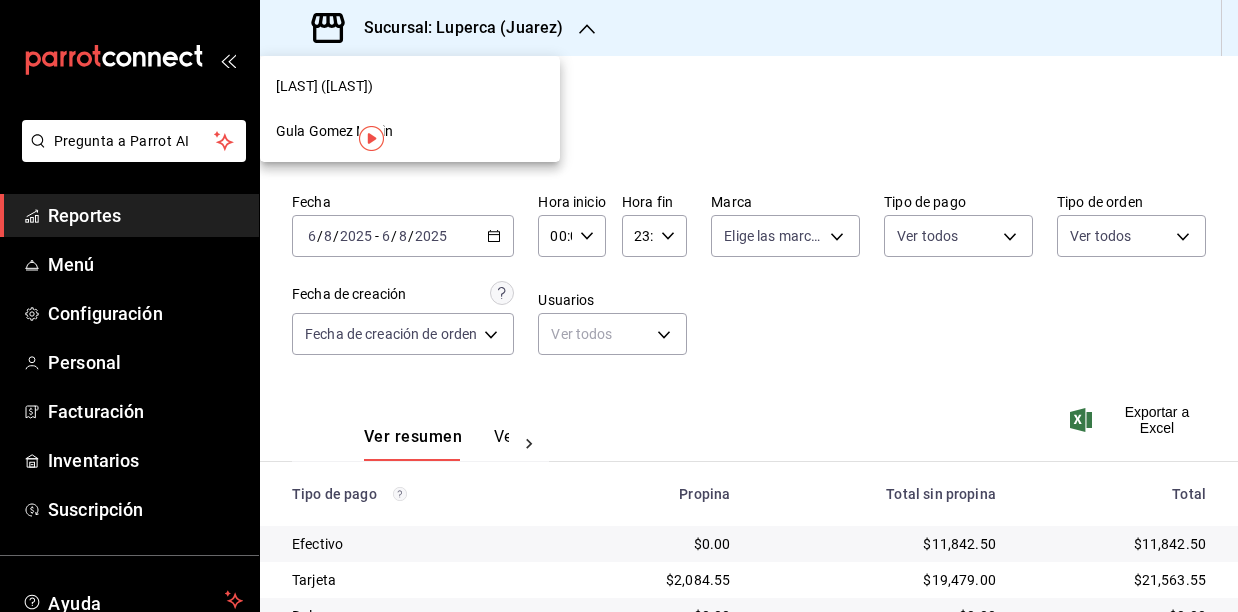 click on "Gula Gomez Morin" at bounding box center (410, 131) 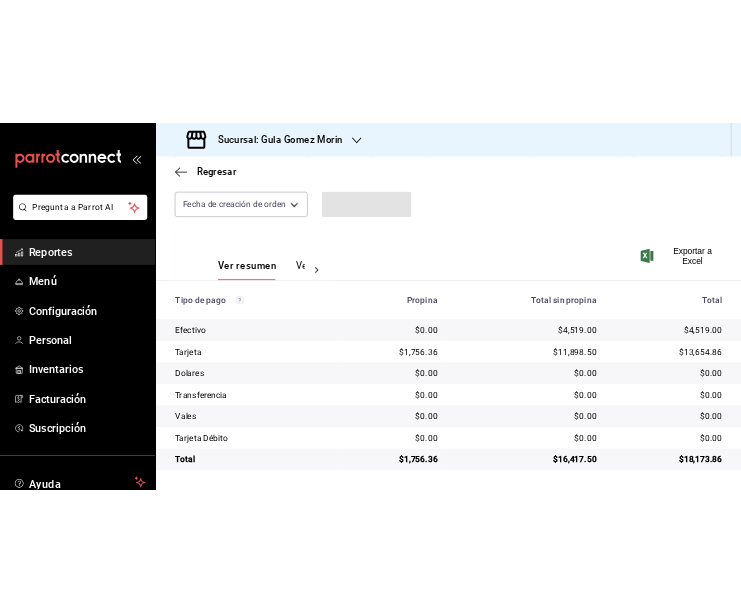 scroll, scrollTop: 198, scrollLeft: 0, axis: vertical 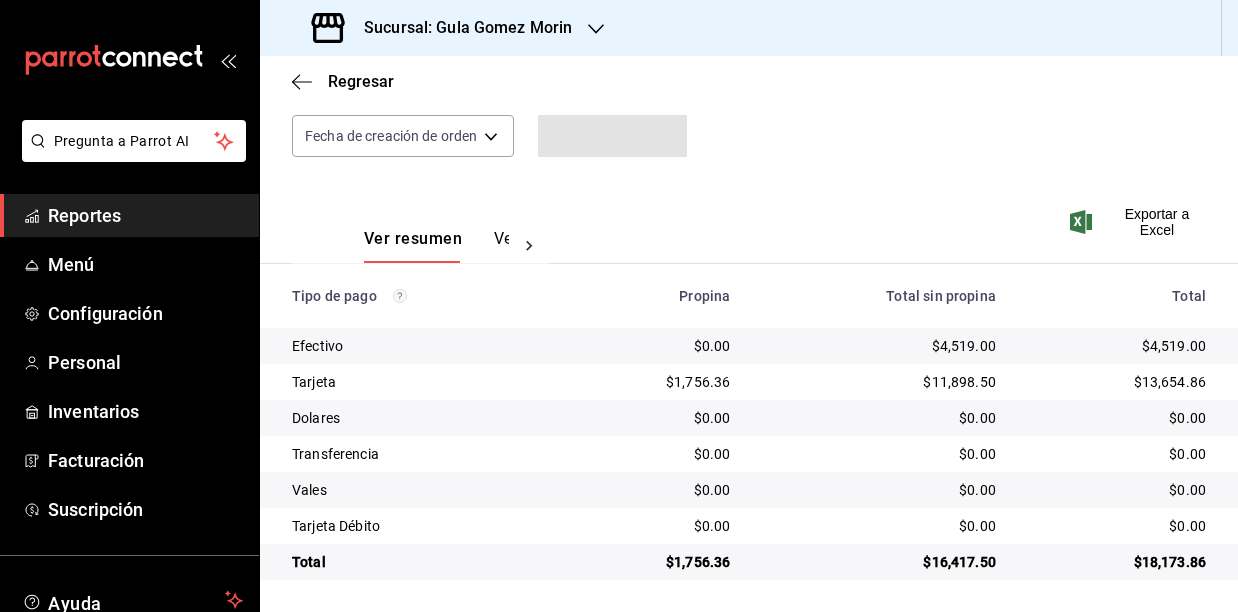 click on "$4,519.00" at bounding box center (879, 346) 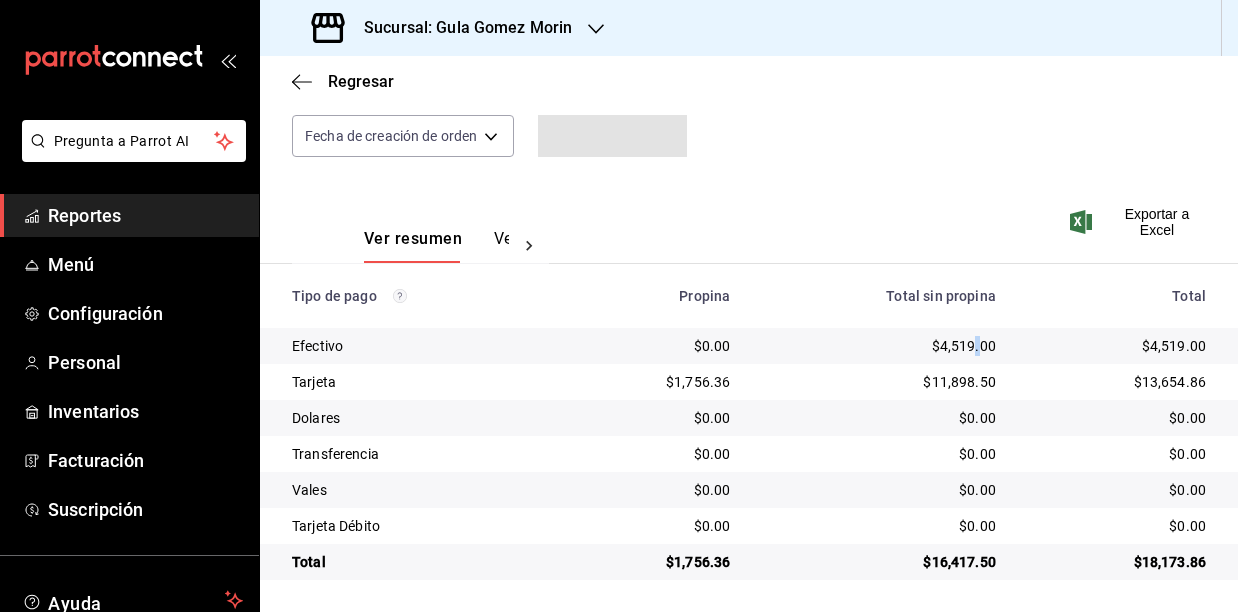 click on "$4,519.00" at bounding box center (879, 346) 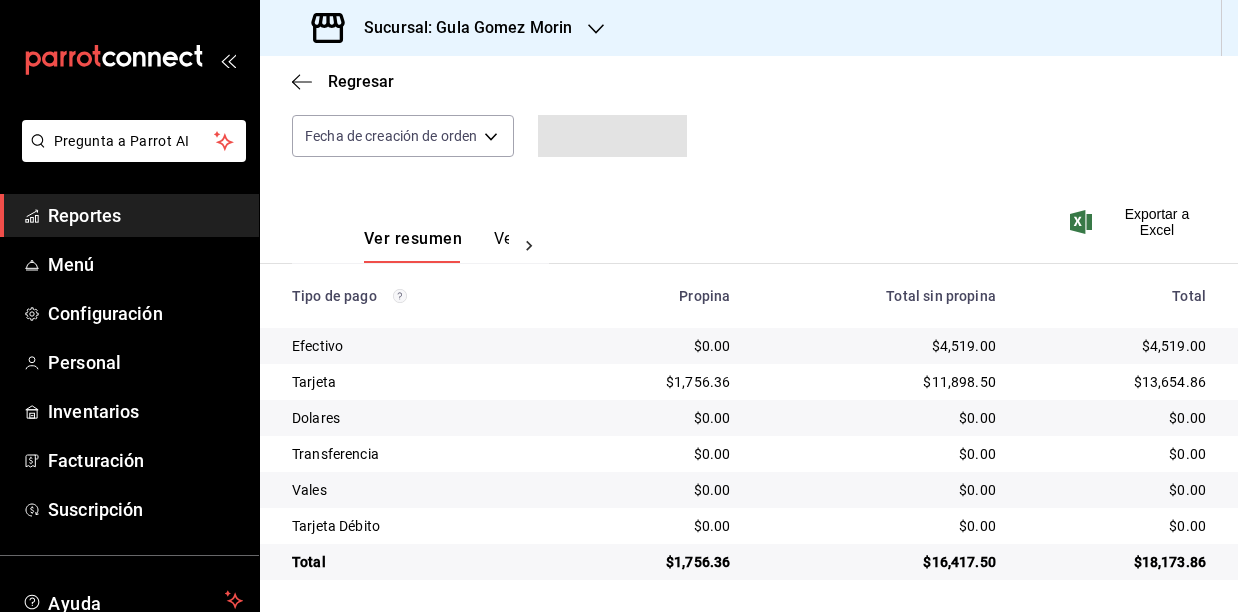 click on "$4,519.00" at bounding box center (879, 346) 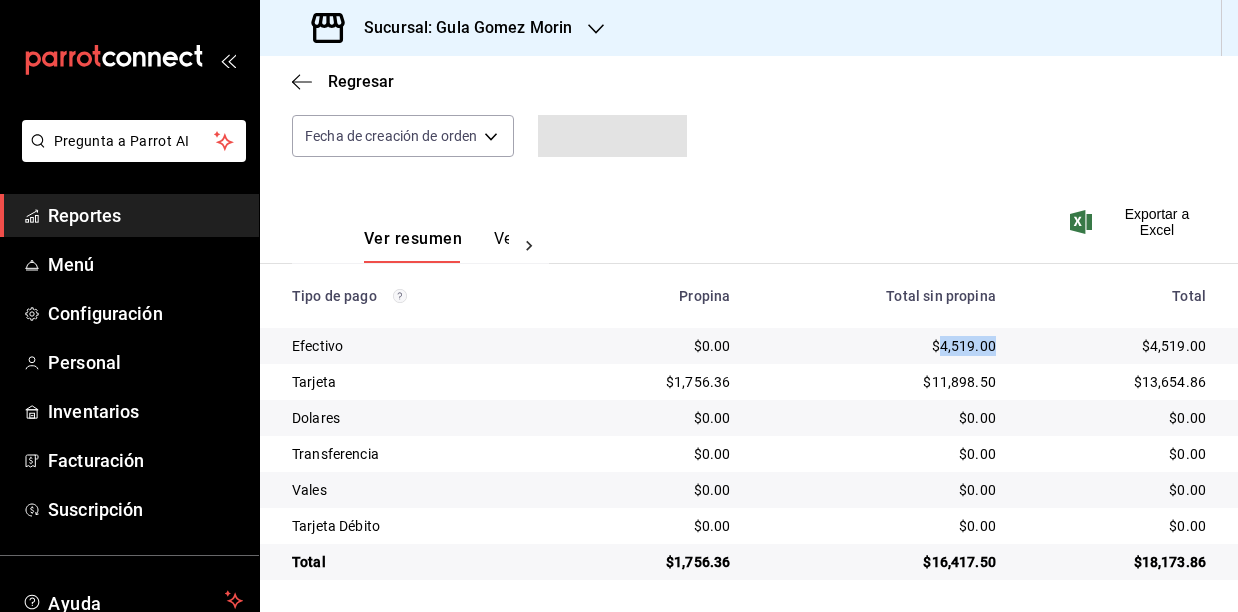 click on "$4,519.00" at bounding box center (879, 346) 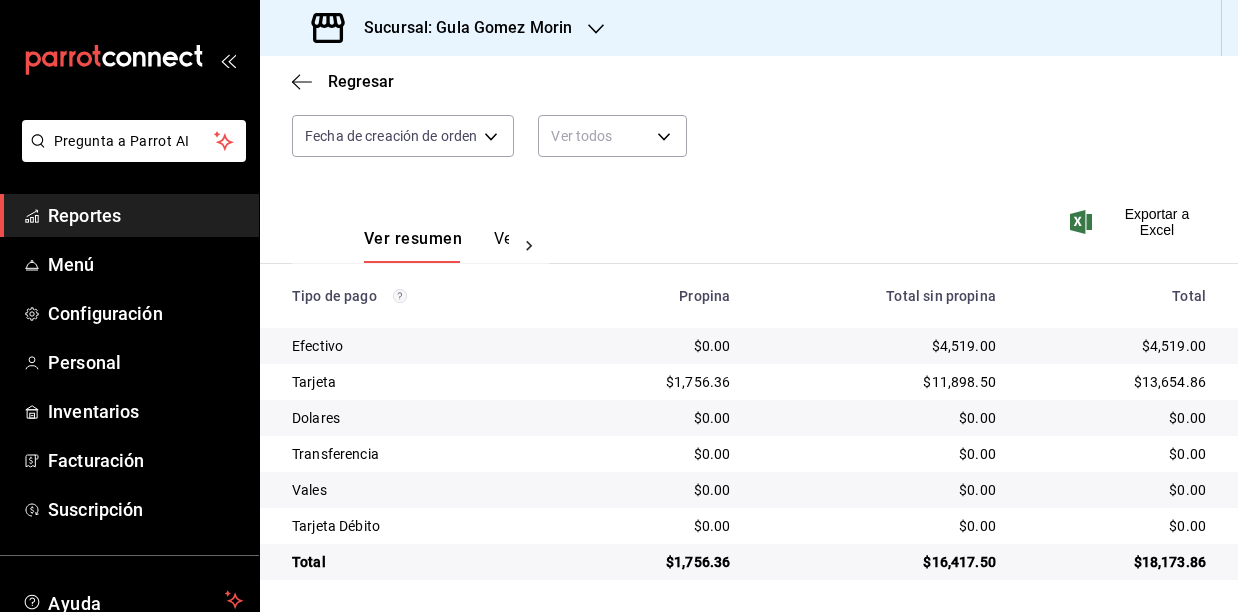 click on "Ver resumen Ver pagos Exportar a Excel" at bounding box center (749, 234) 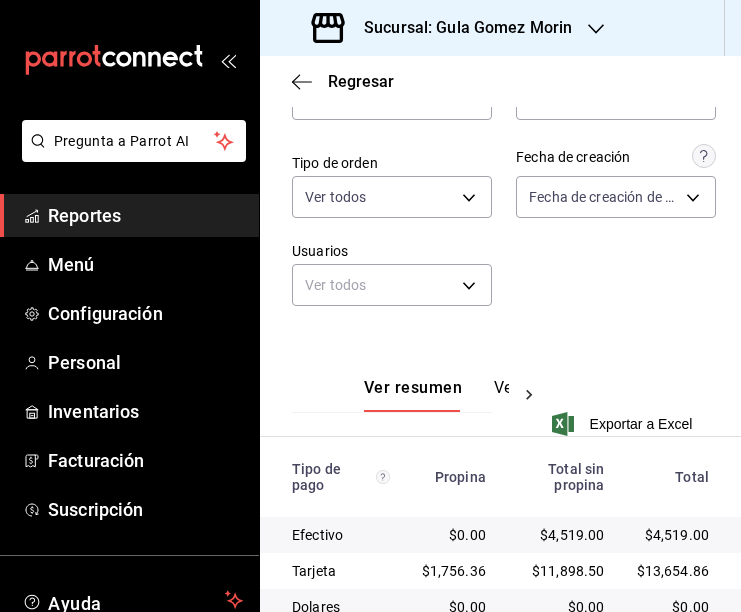 scroll, scrollTop: 411, scrollLeft: 0, axis: vertical 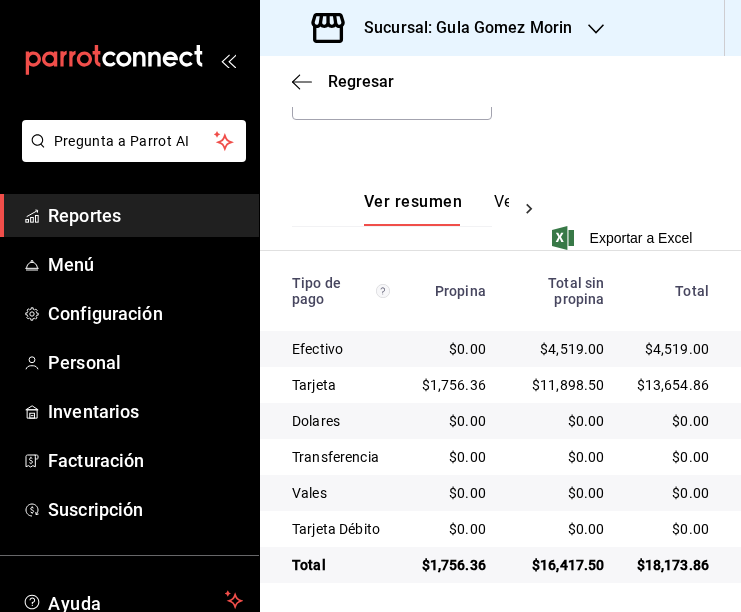 click on "$11,898.50" at bounding box center (561, 385) 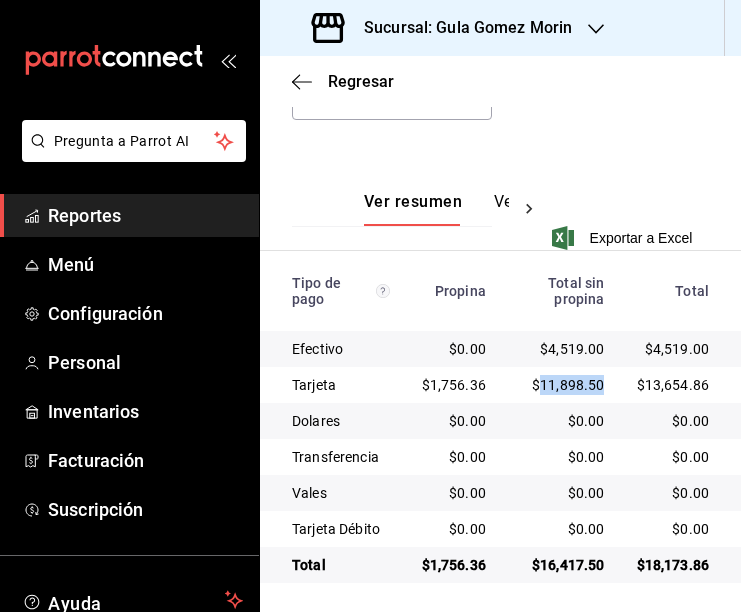 click on "$11,898.50" at bounding box center (561, 385) 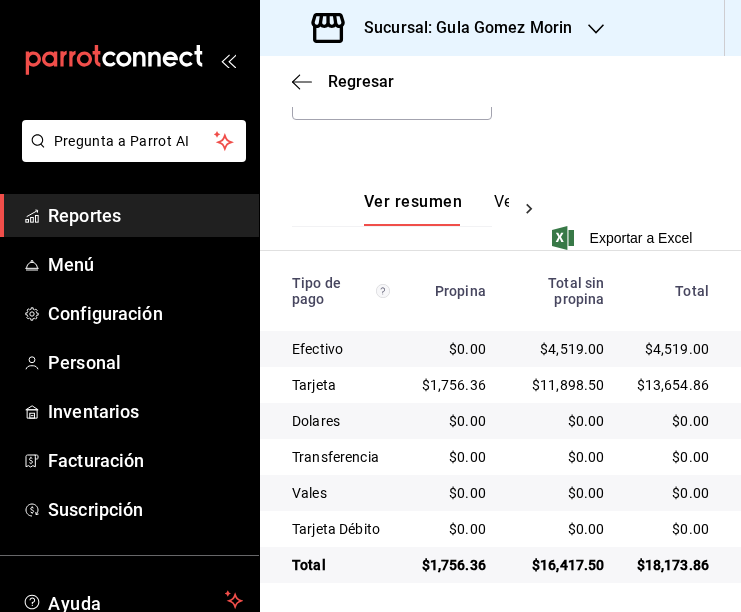 click on "$1,756.36" at bounding box center [454, 385] 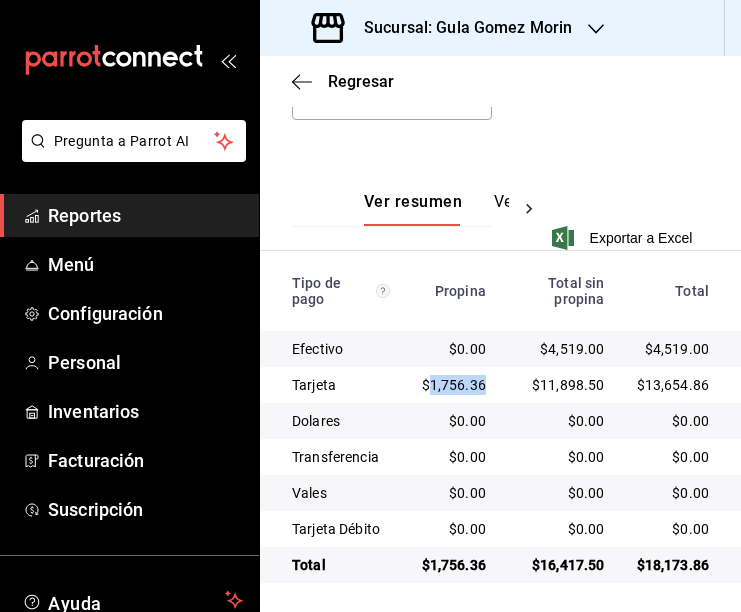 click on "$1,756.36" at bounding box center (454, 385) 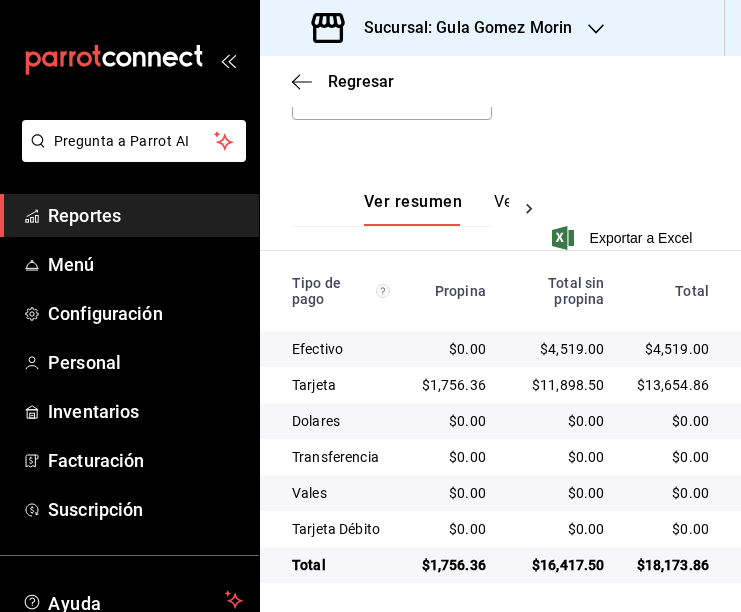 click on "Sucursal: Gula Gomez Morin" at bounding box center (460, 28) 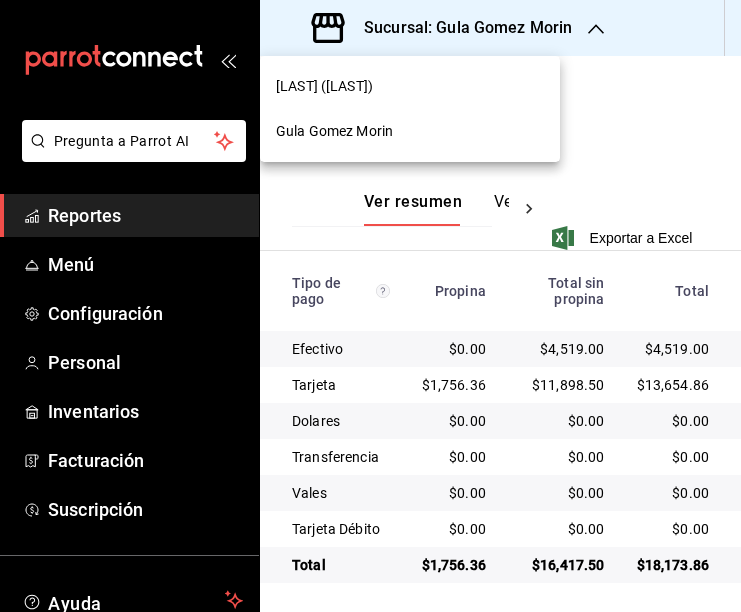 click on "[LAST] ([LAST])" at bounding box center [324, 86] 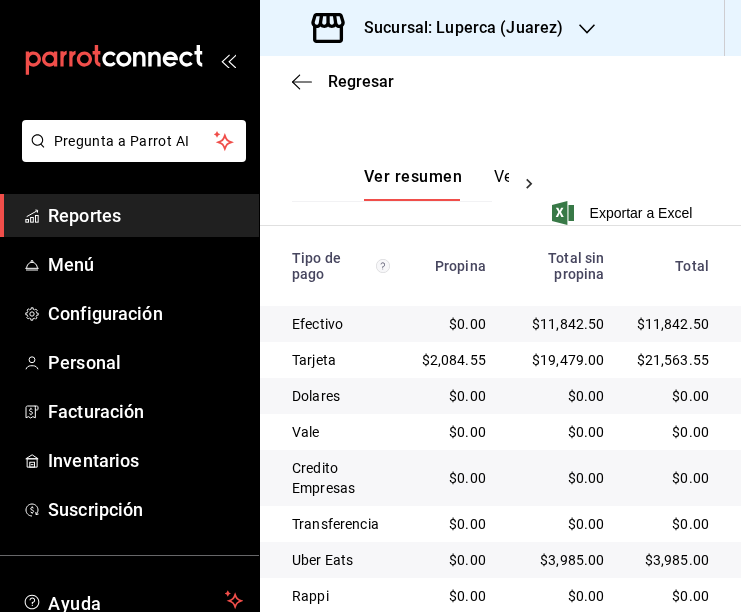 scroll, scrollTop: 472, scrollLeft: 0, axis: vertical 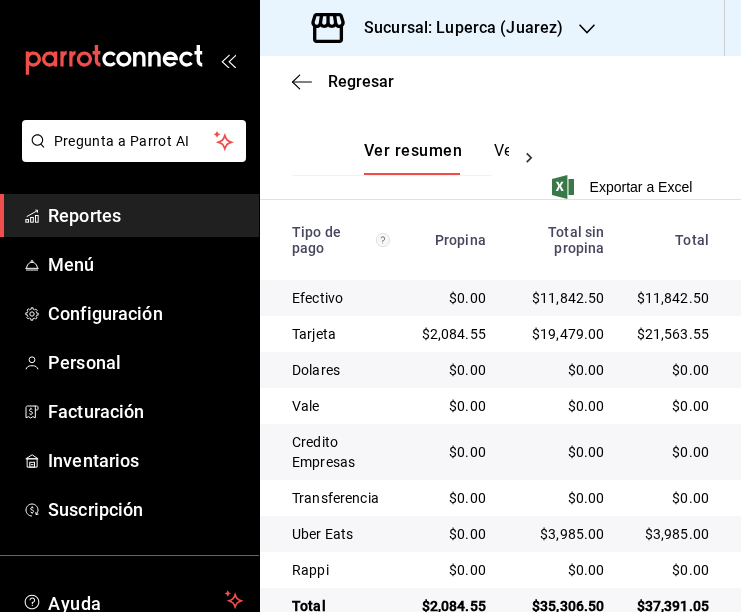 click on "$11,842.50" at bounding box center (561, 298) 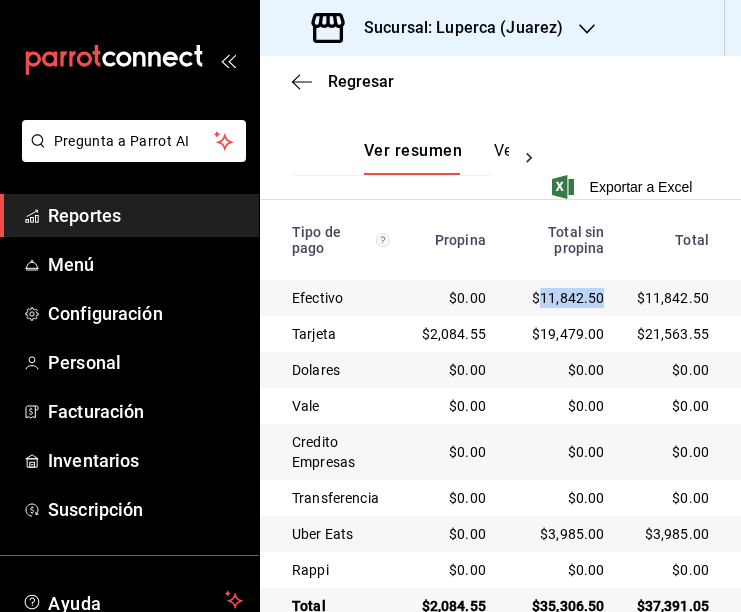 click on "$11,842.50" at bounding box center (561, 298) 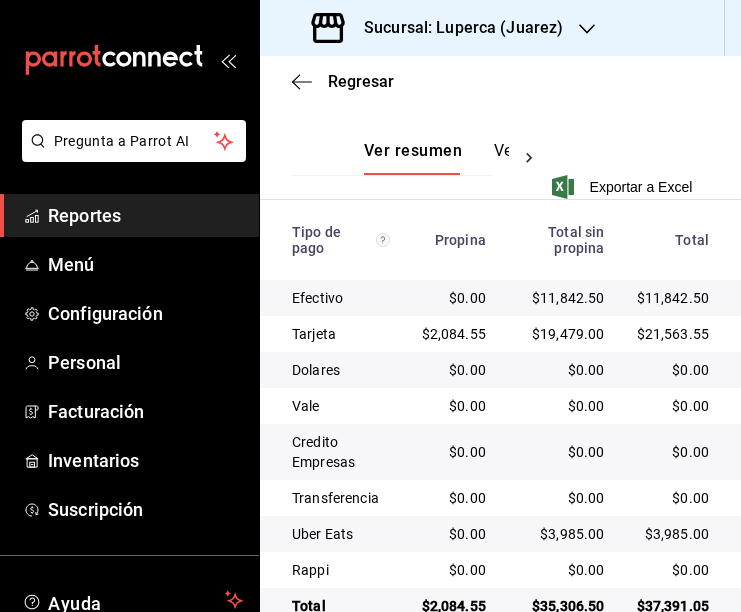 click on "$19,479.00" at bounding box center [561, 334] 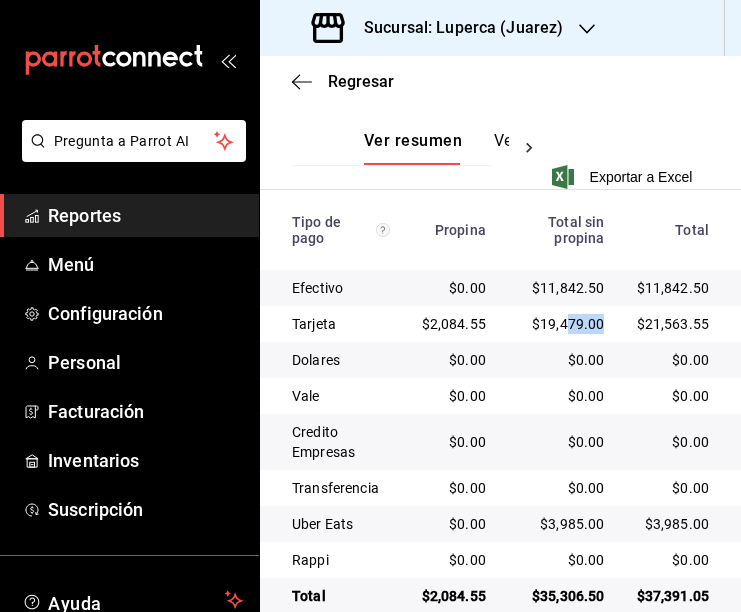 click on "$19,479.00" at bounding box center (561, 324) 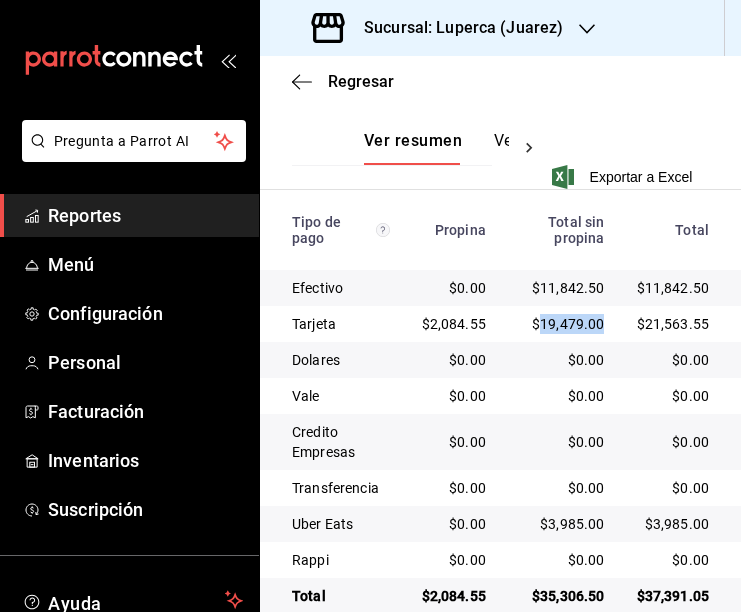 click on "$19,479.00" at bounding box center (561, 324) 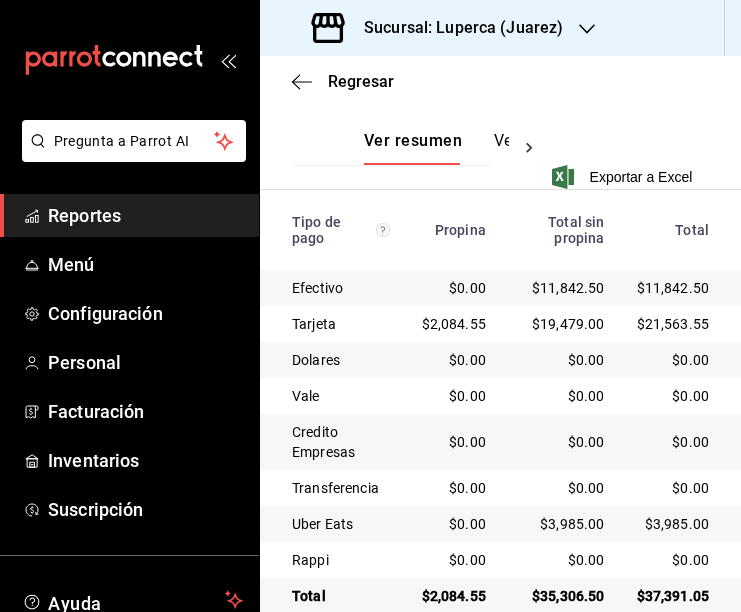 click on "$3,985.00" at bounding box center (561, 524) 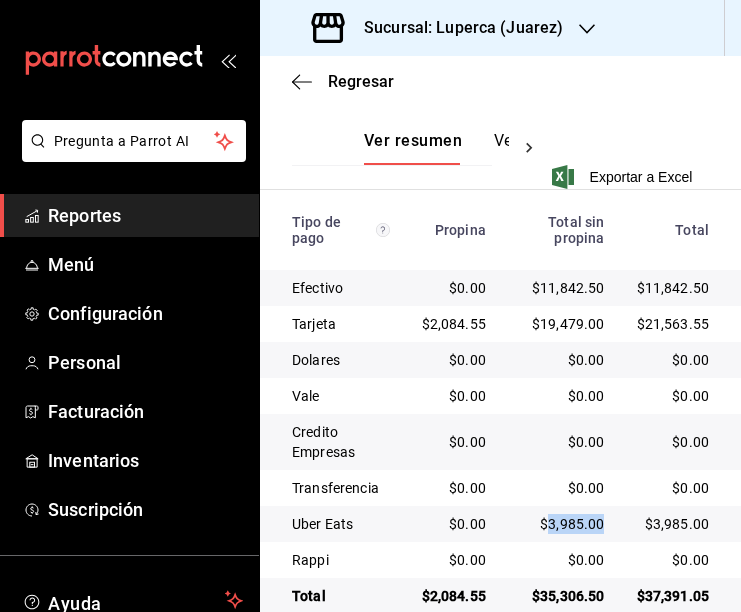 click on "$3,985.00" at bounding box center [561, 524] 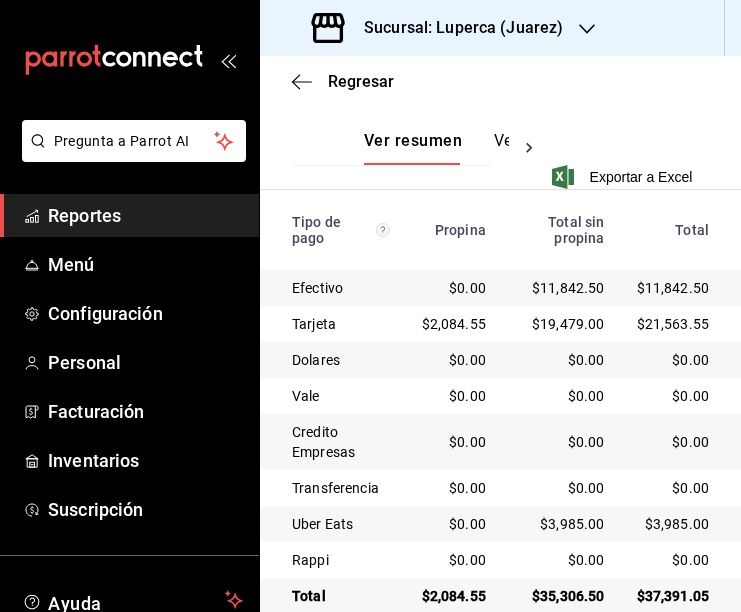 click on "$2,084.55" at bounding box center (454, 324) 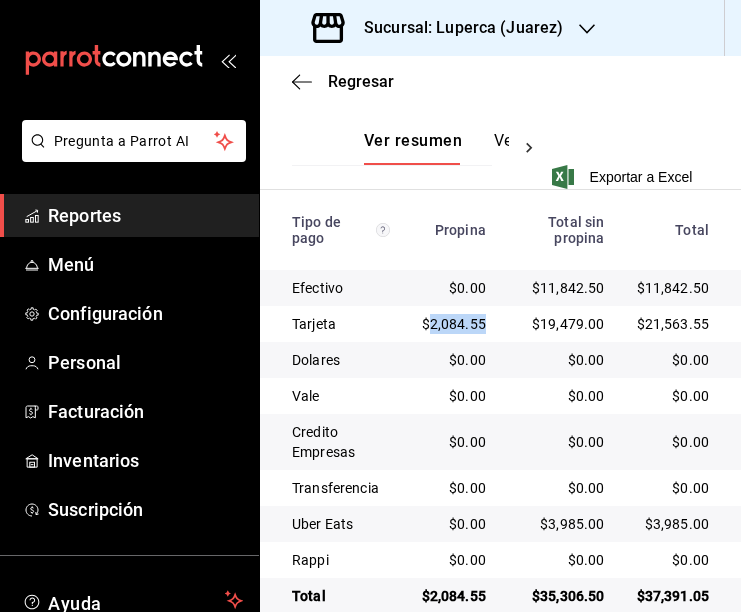 click on "$2,084.55" at bounding box center (454, 324) 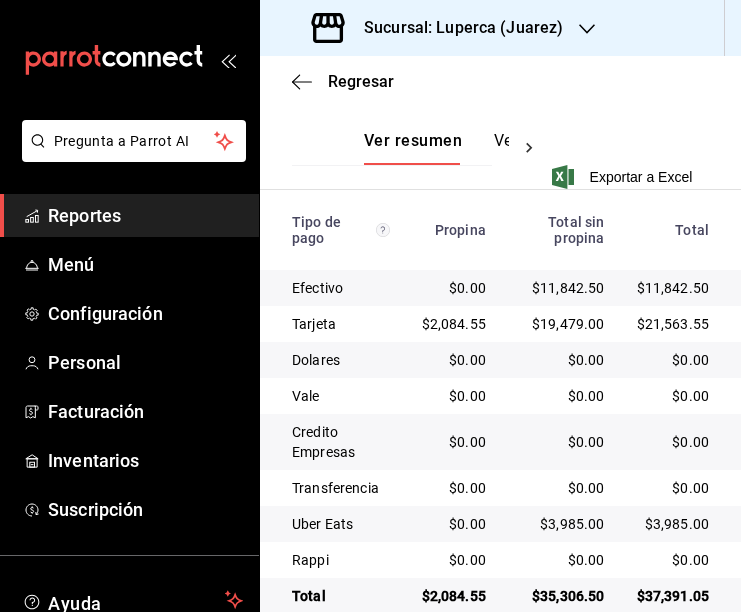 click on "Propina" at bounding box center (454, 230) 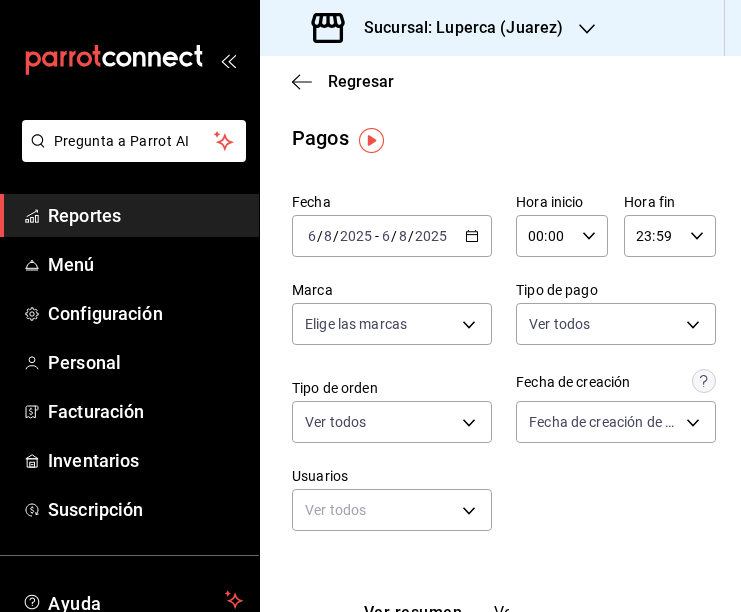 scroll, scrollTop: 0, scrollLeft: 0, axis: both 